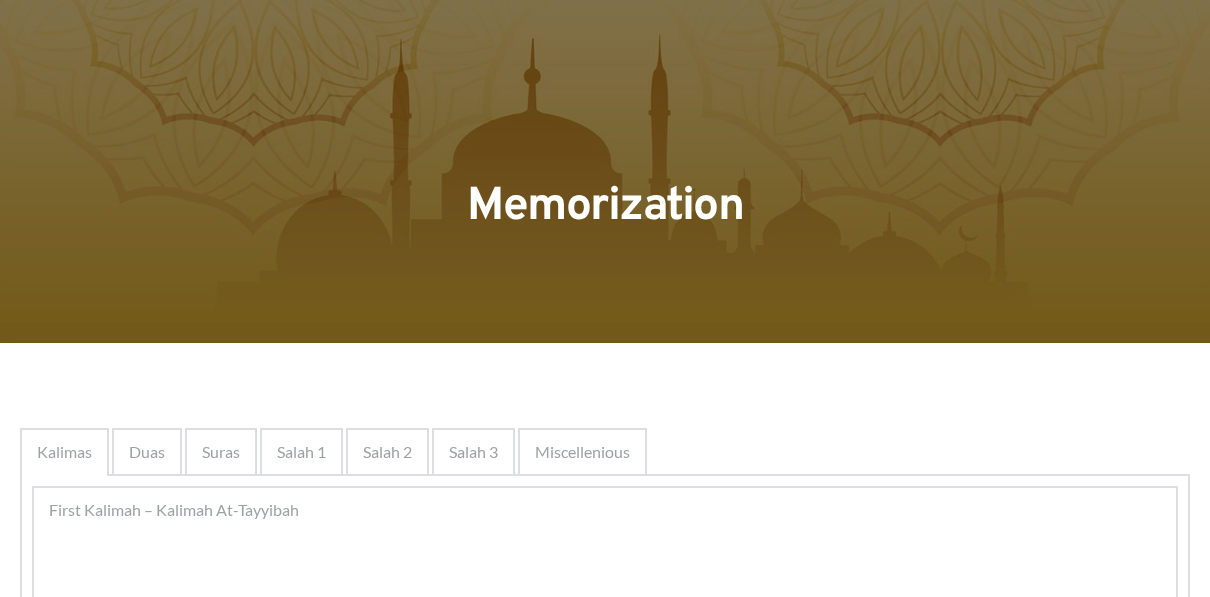 scroll, scrollTop: 0, scrollLeft: 0, axis: both 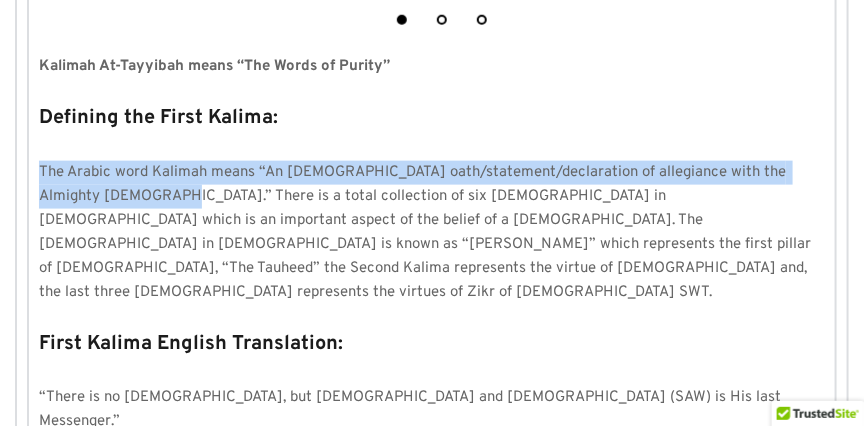 drag, startPoint x: 39, startPoint y: 161, endPoint x: 80, endPoint y: 184, distance: 47.010635 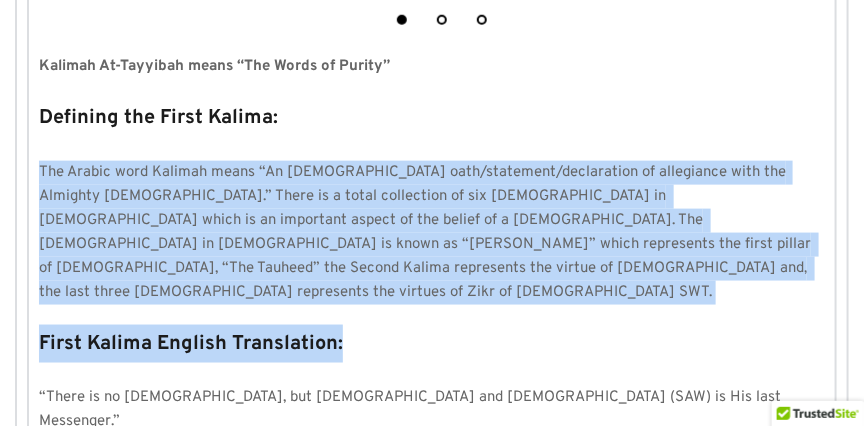 drag, startPoint x: 37, startPoint y: 163, endPoint x: 501, endPoint y: 267, distance: 475.51236 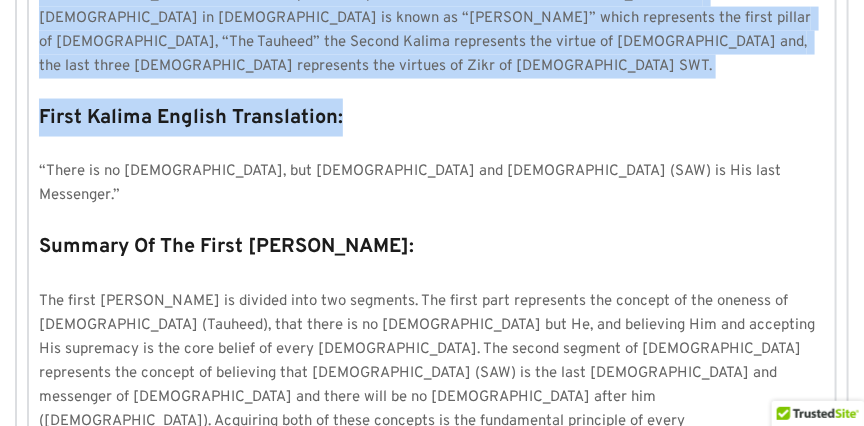 scroll, scrollTop: 798, scrollLeft: 0, axis: vertical 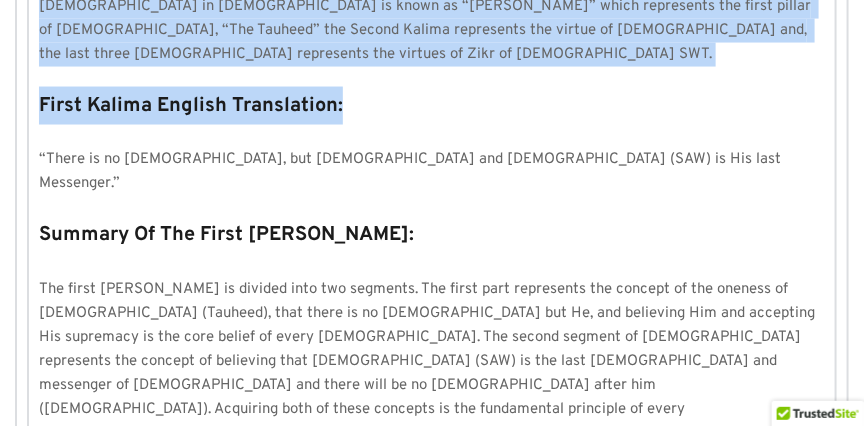 click on "Summary Of The First [PERSON_NAME]:" at bounding box center [432, 236] 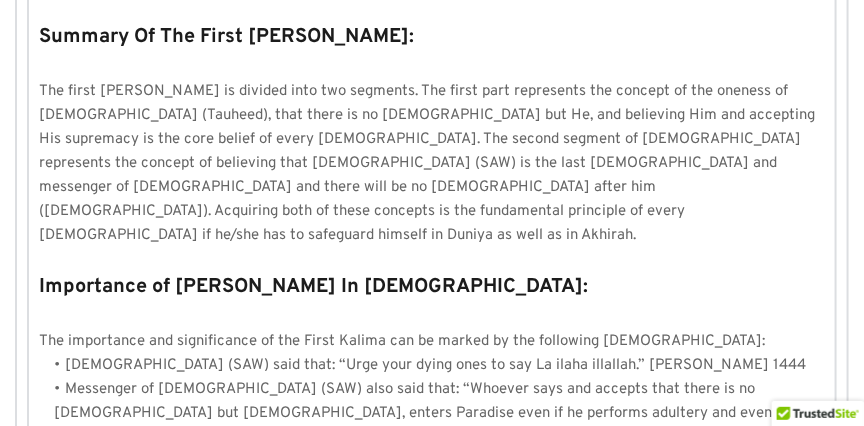 scroll, scrollTop: 998, scrollLeft: 0, axis: vertical 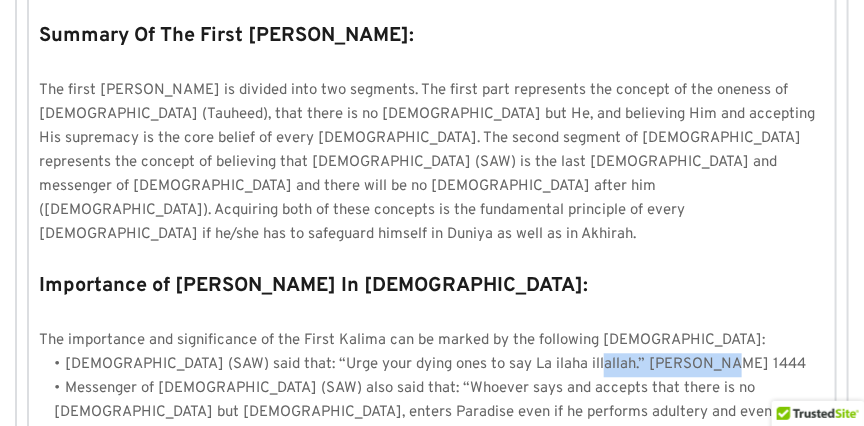 drag, startPoint x: 607, startPoint y: 241, endPoint x: 688, endPoint y: 246, distance: 81.154175 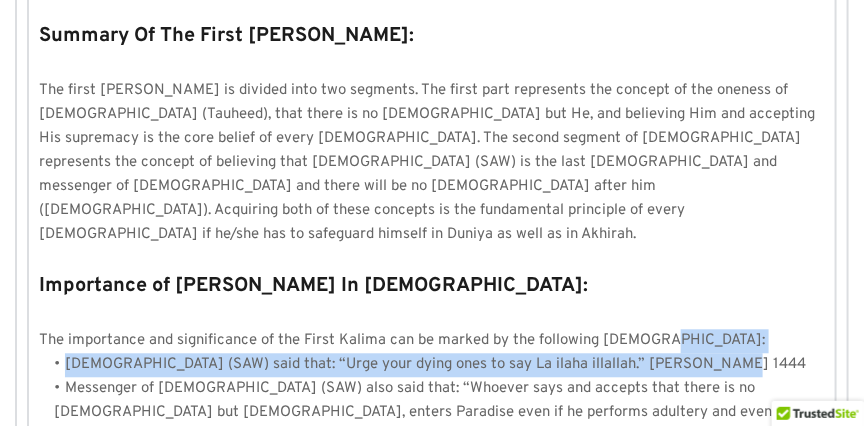 drag, startPoint x: 729, startPoint y: 226, endPoint x: 704, endPoint y: 248, distance: 33.30165 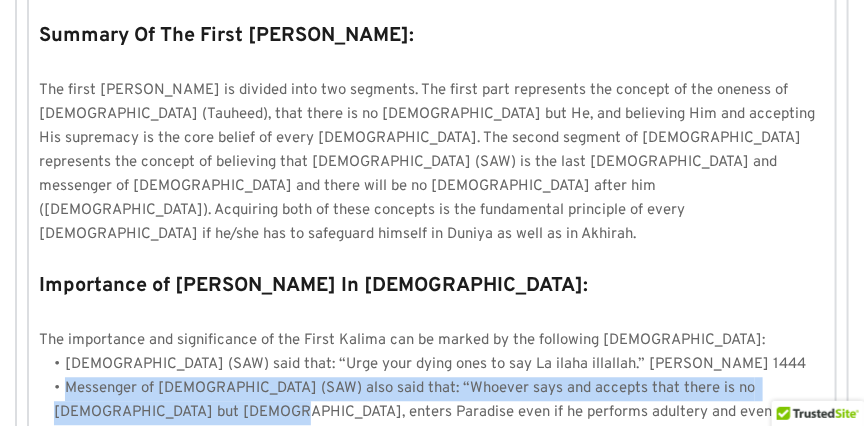 drag, startPoint x: 58, startPoint y: 260, endPoint x: 194, endPoint y: 285, distance: 138.2787 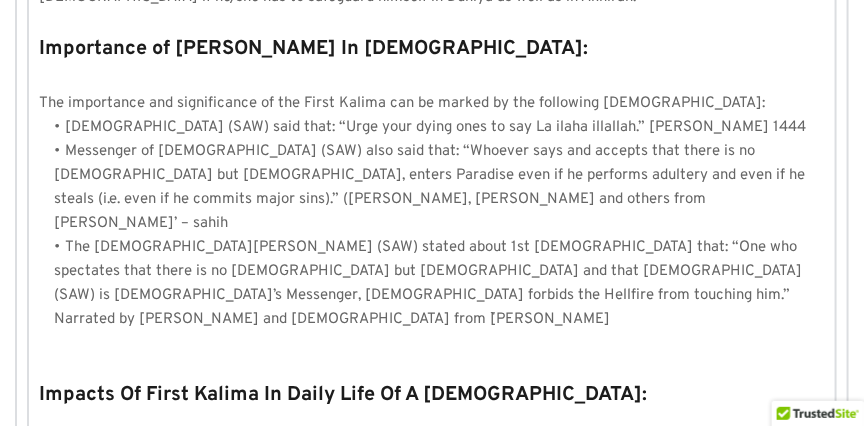 scroll, scrollTop: 1236, scrollLeft: 0, axis: vertical 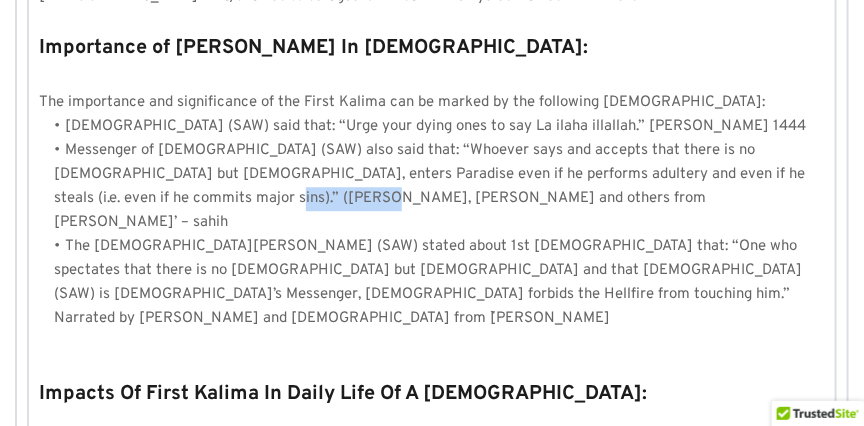 drag, startPoint x: 258, startPoint y: 77, endPoint x: 165, endPoint y: 68, distance: 93.43447 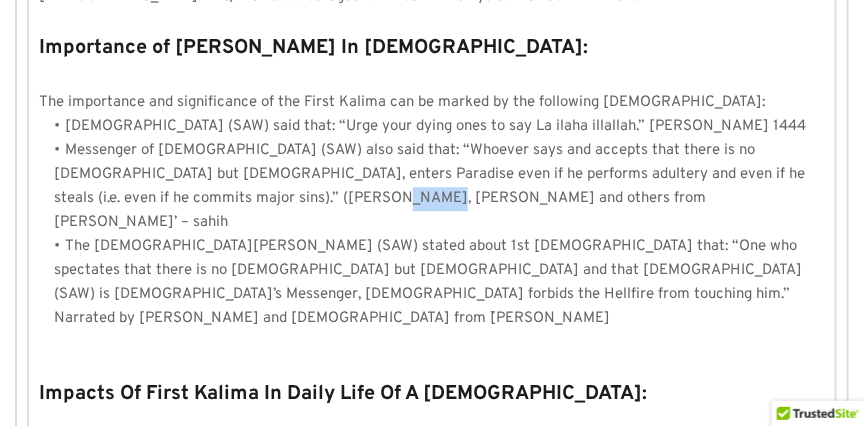drag, startPoint x: 264, startPoint y: 75, endPoint x: 302, endPoint y: 75, distance: 38 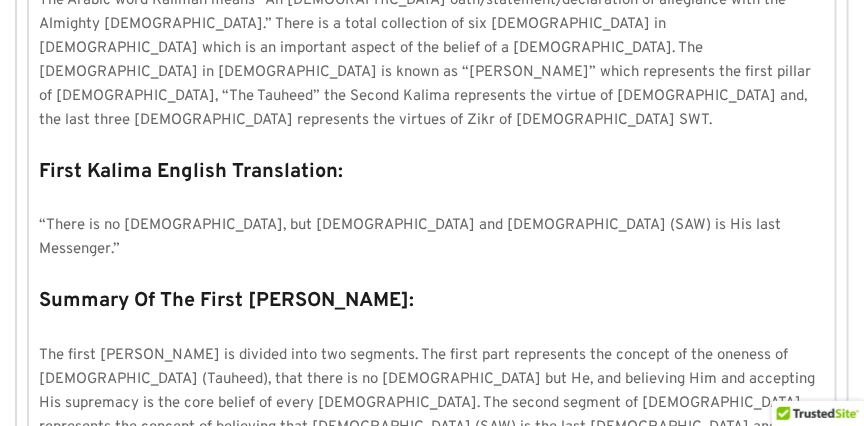 scroll, scrollTop: 750, scrollLeft: 0, axis: vertical 